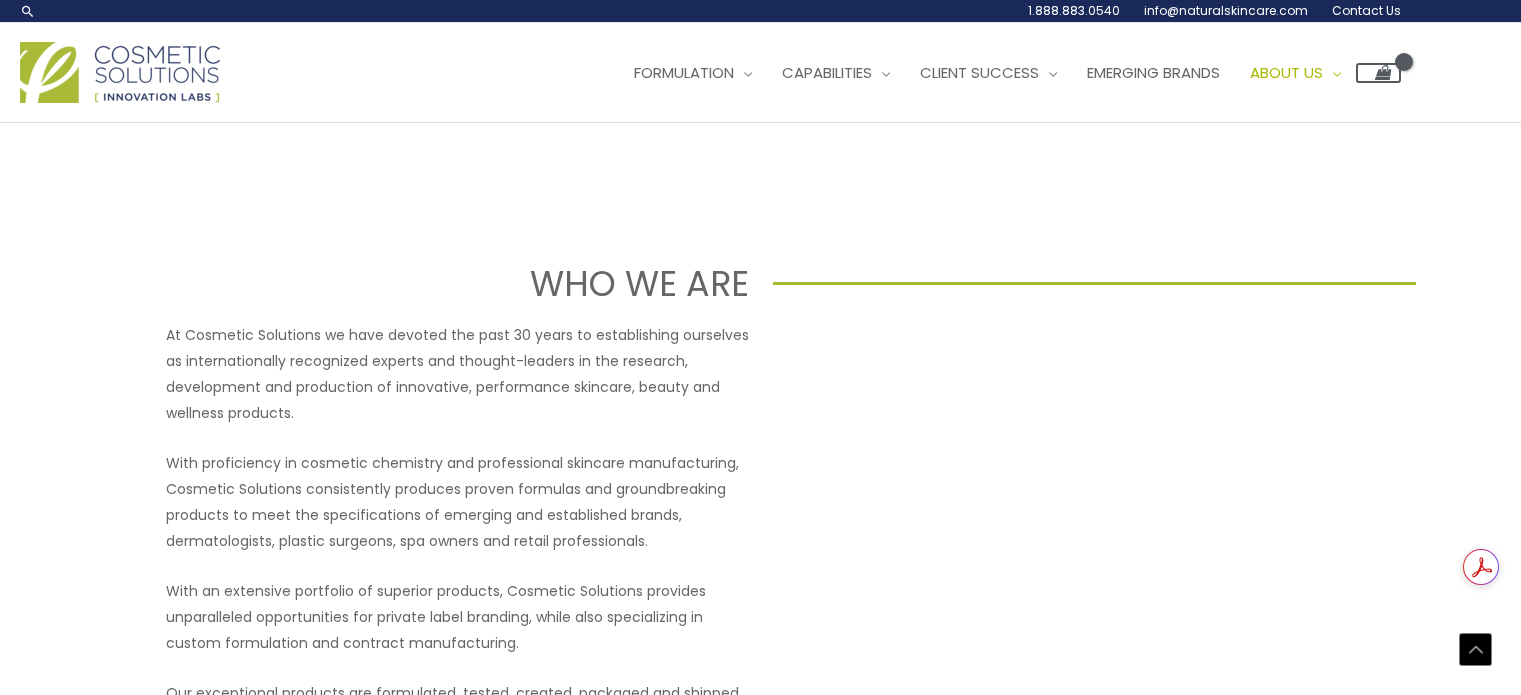 scroll, scrollTop: 2280, scrollLeft: 0, axis: vertical 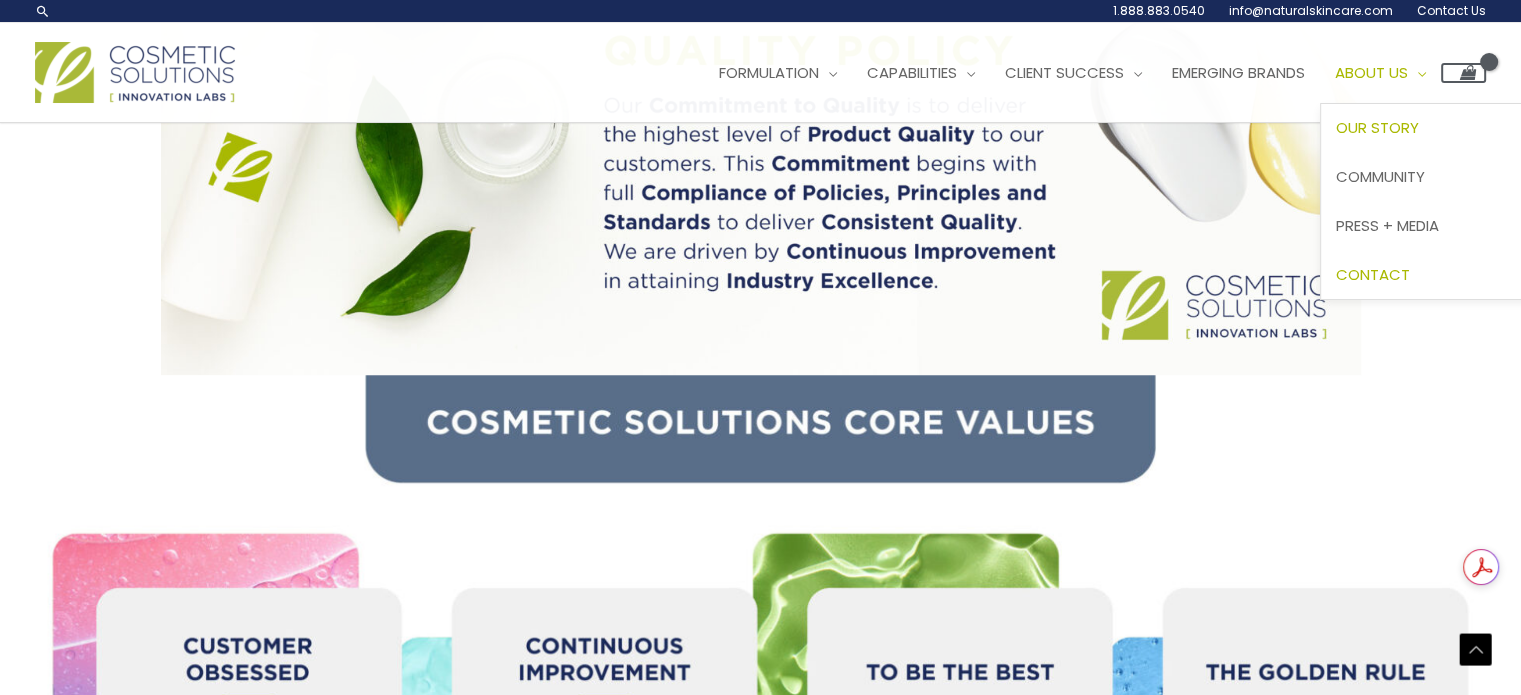 click on "Contact" at bounding box center (1373, 274) 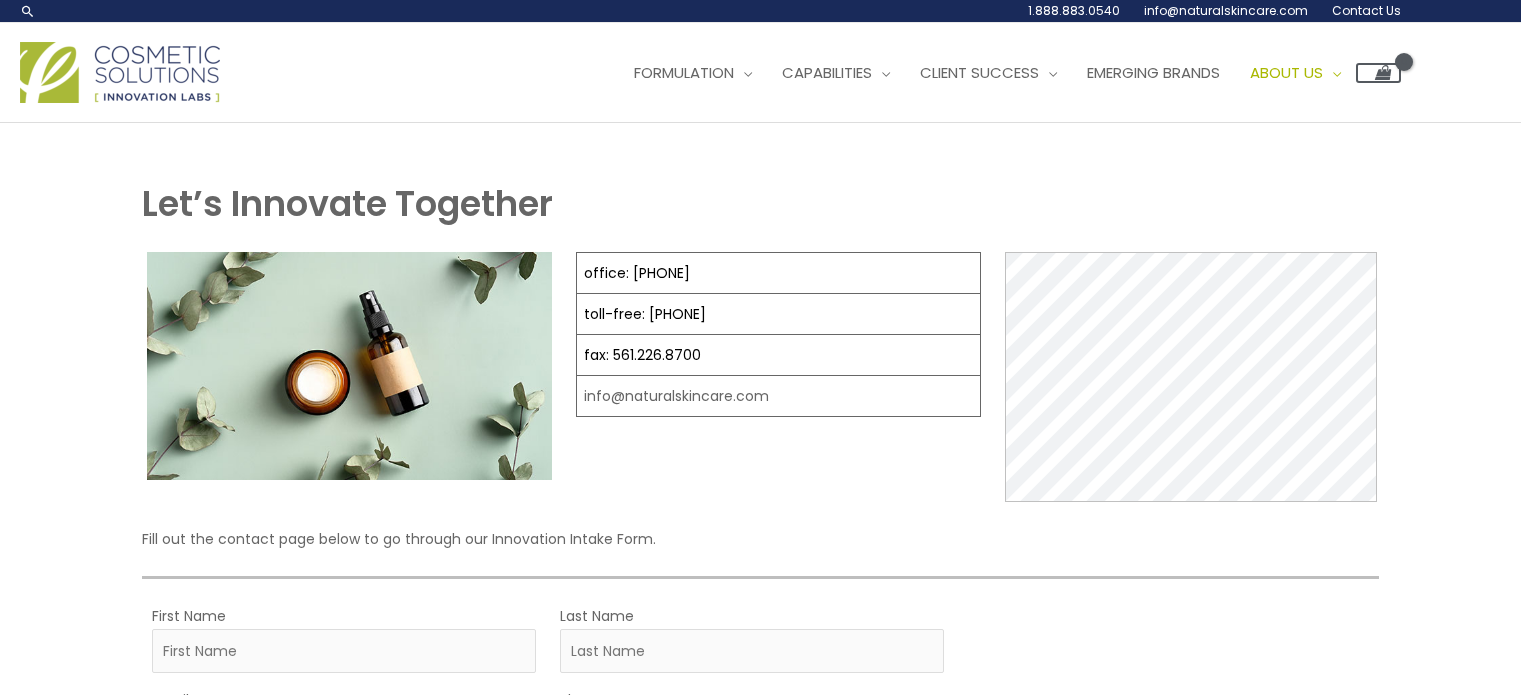 scroll, scrollTop: 0, scrollLeft: 0, axis: both 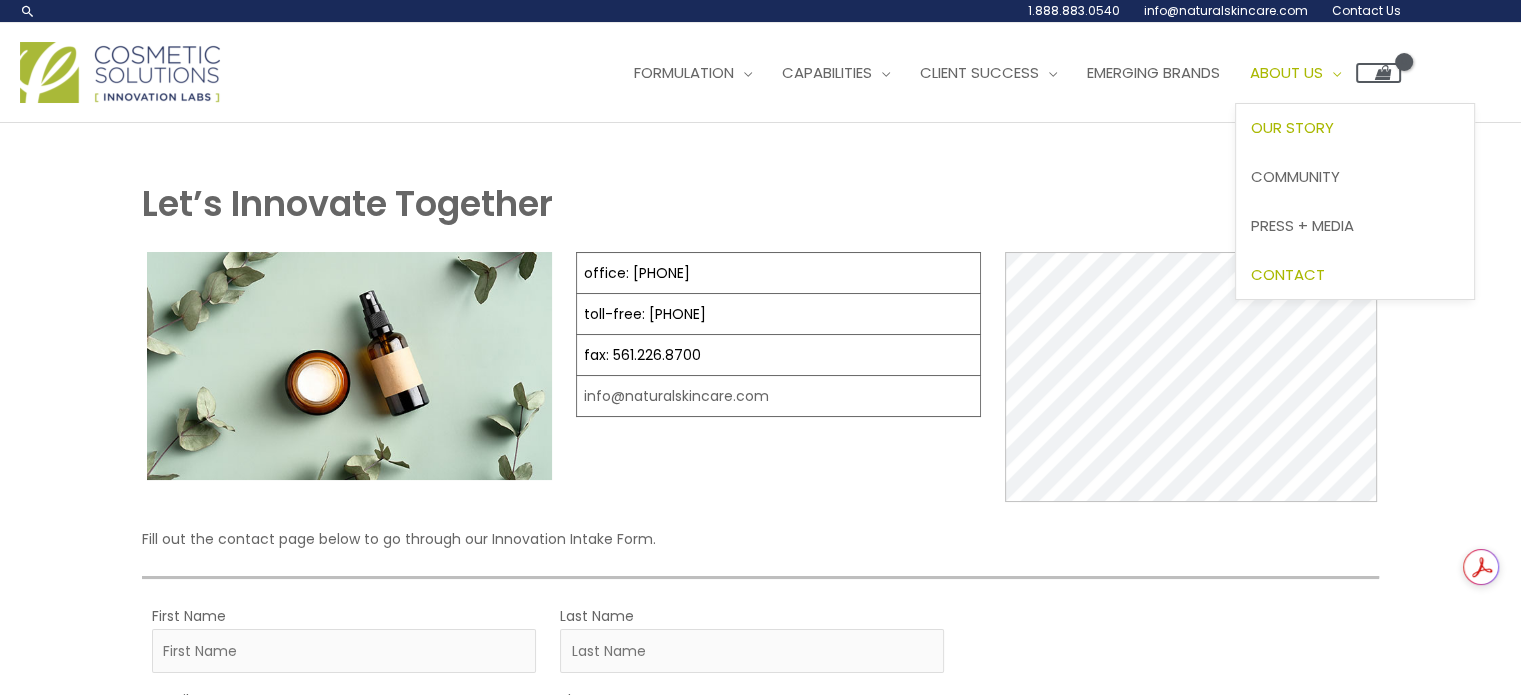 click on "Our Story" at bounding box center [1292, 127] 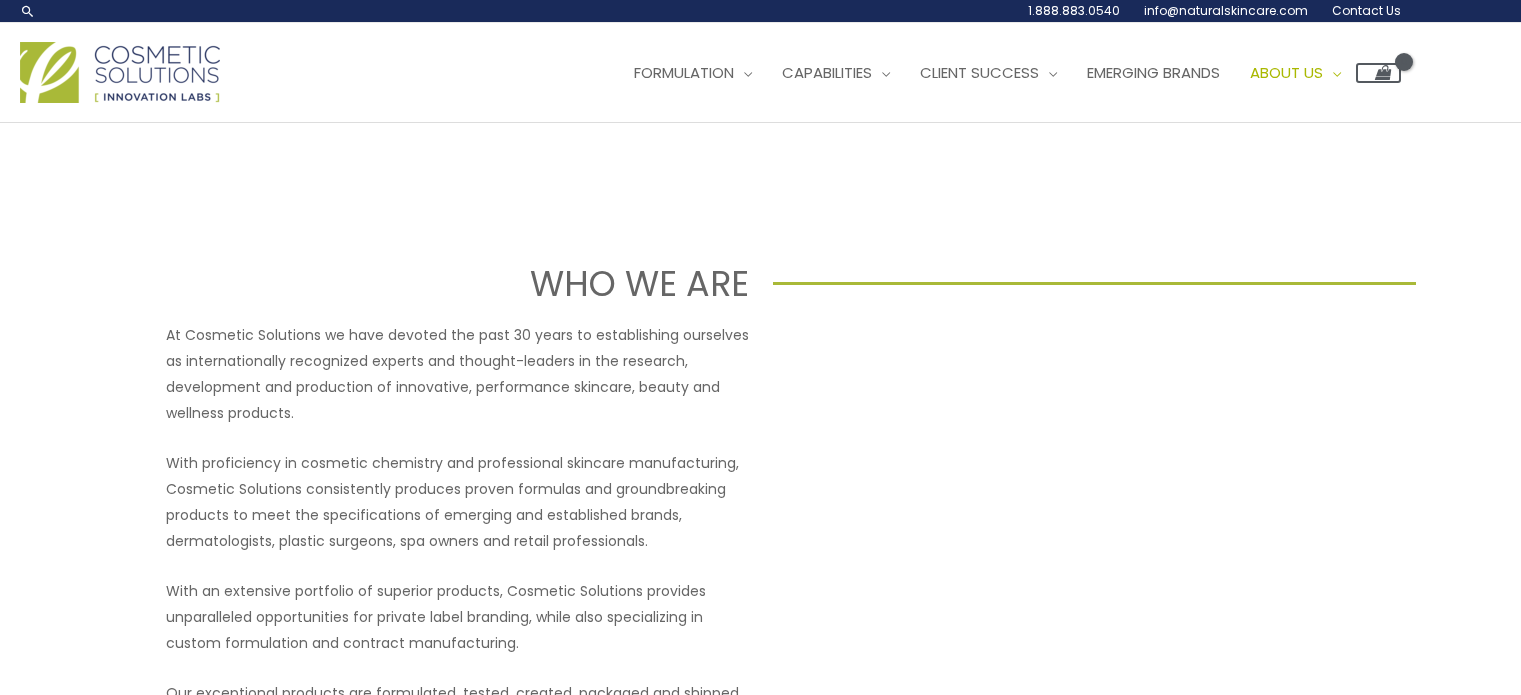 scroll, scrollTop: 0, scrollLeft: 0, axis: both 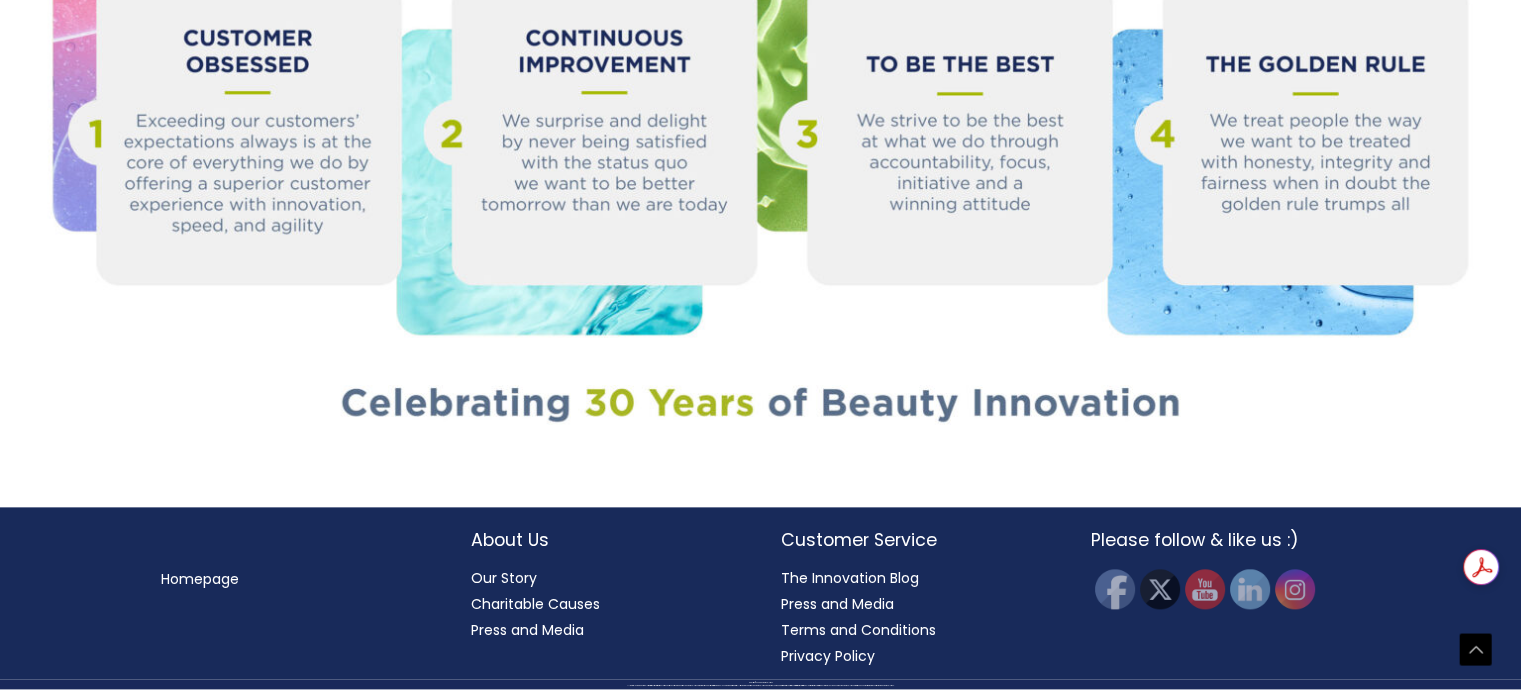 click on "The Innovation Blog" at bounding box center [850, 578] 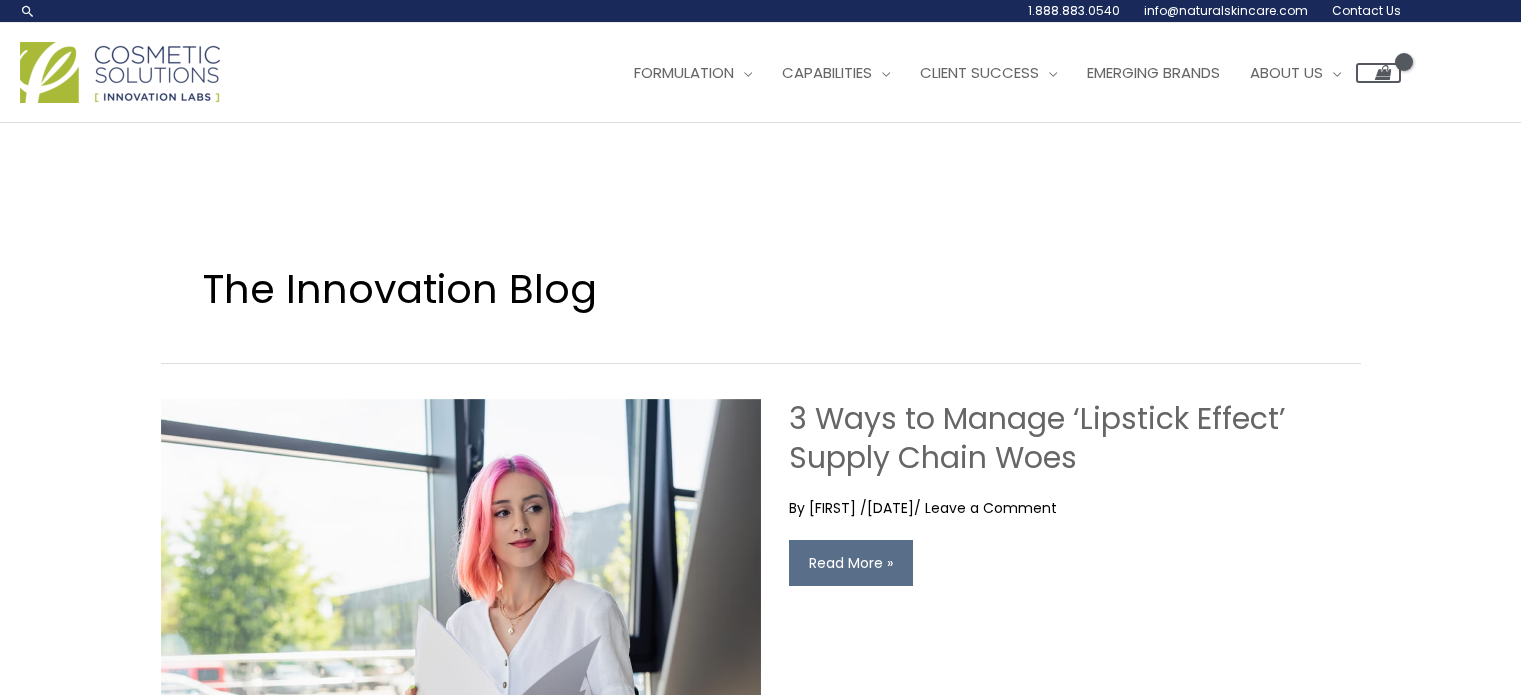 scroll, scrollTop: 0, scrollLeft: 0, axis: both 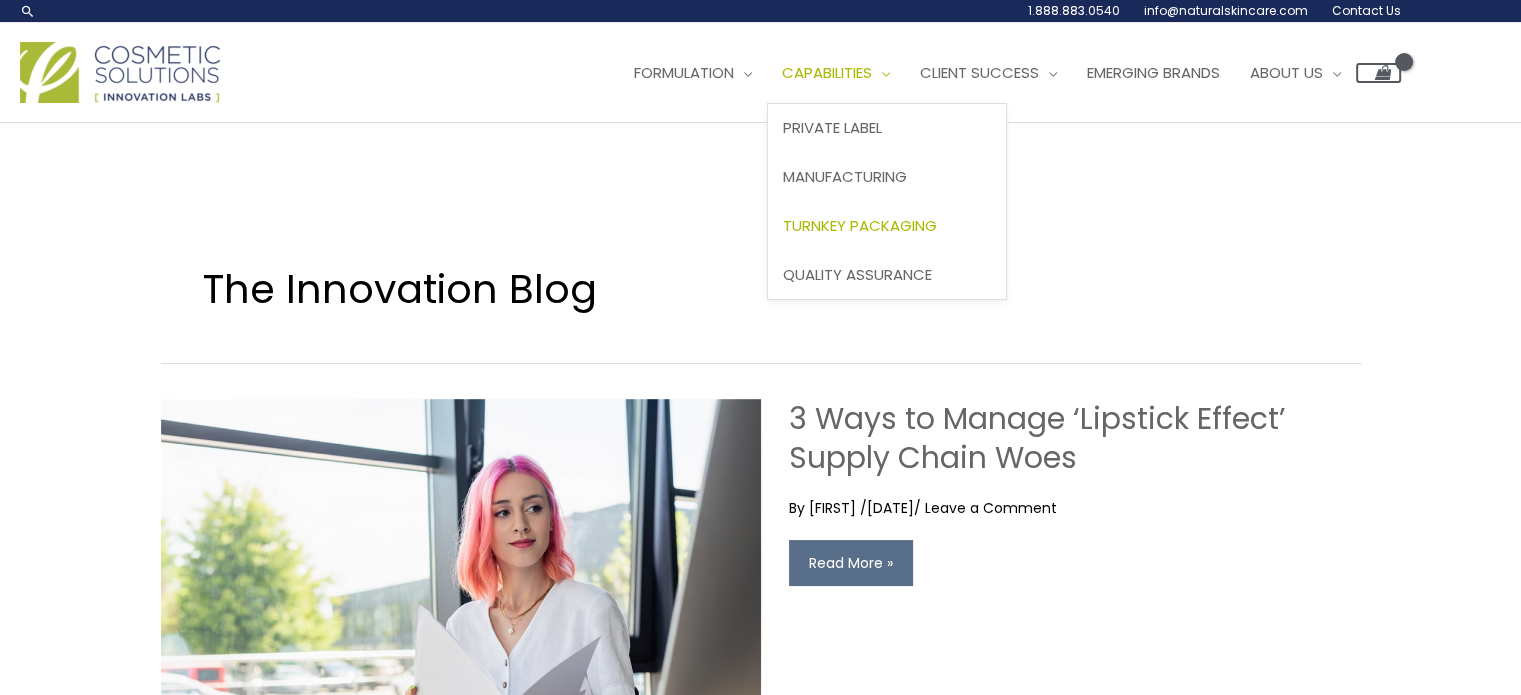 click on "Turnkey Packaging" at bounding box center (860, 225) 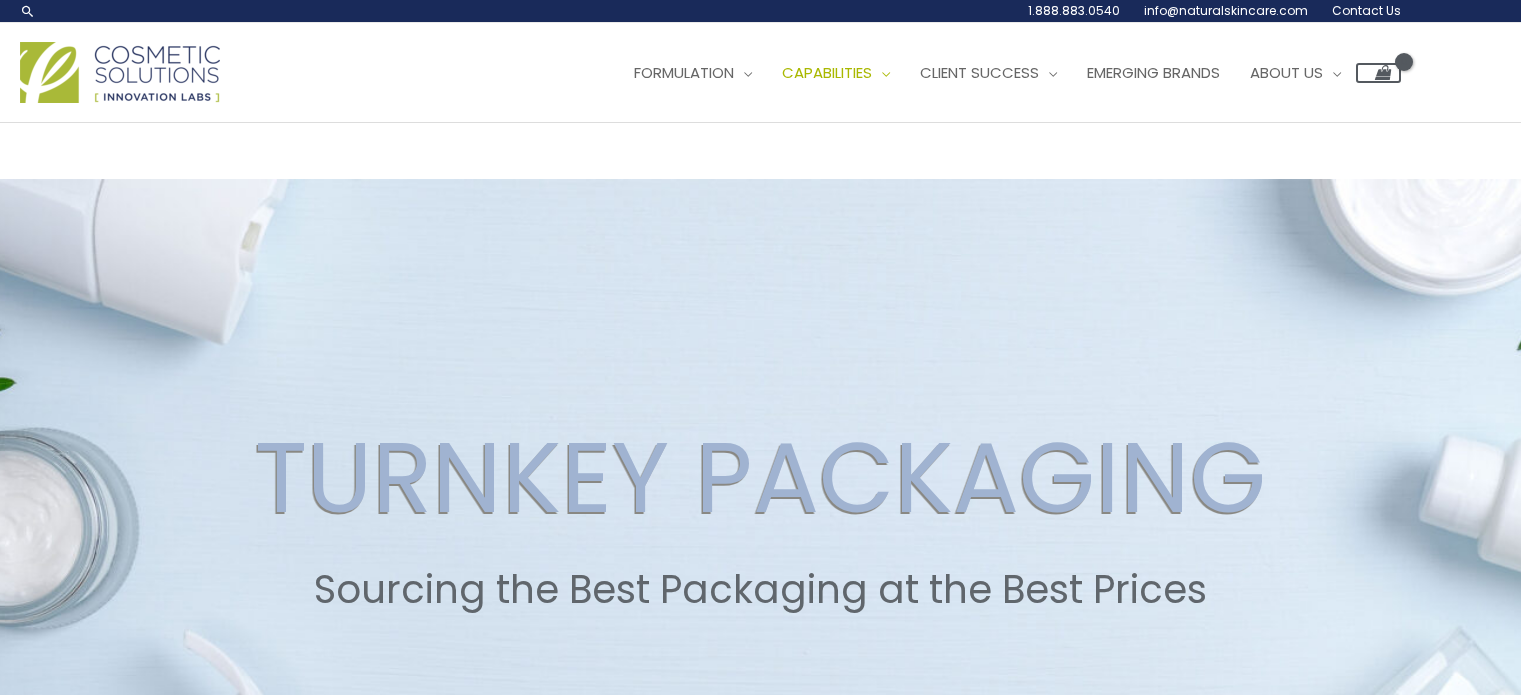 scroll, scrollTop: 0, scrollLeft: 0, axis: both 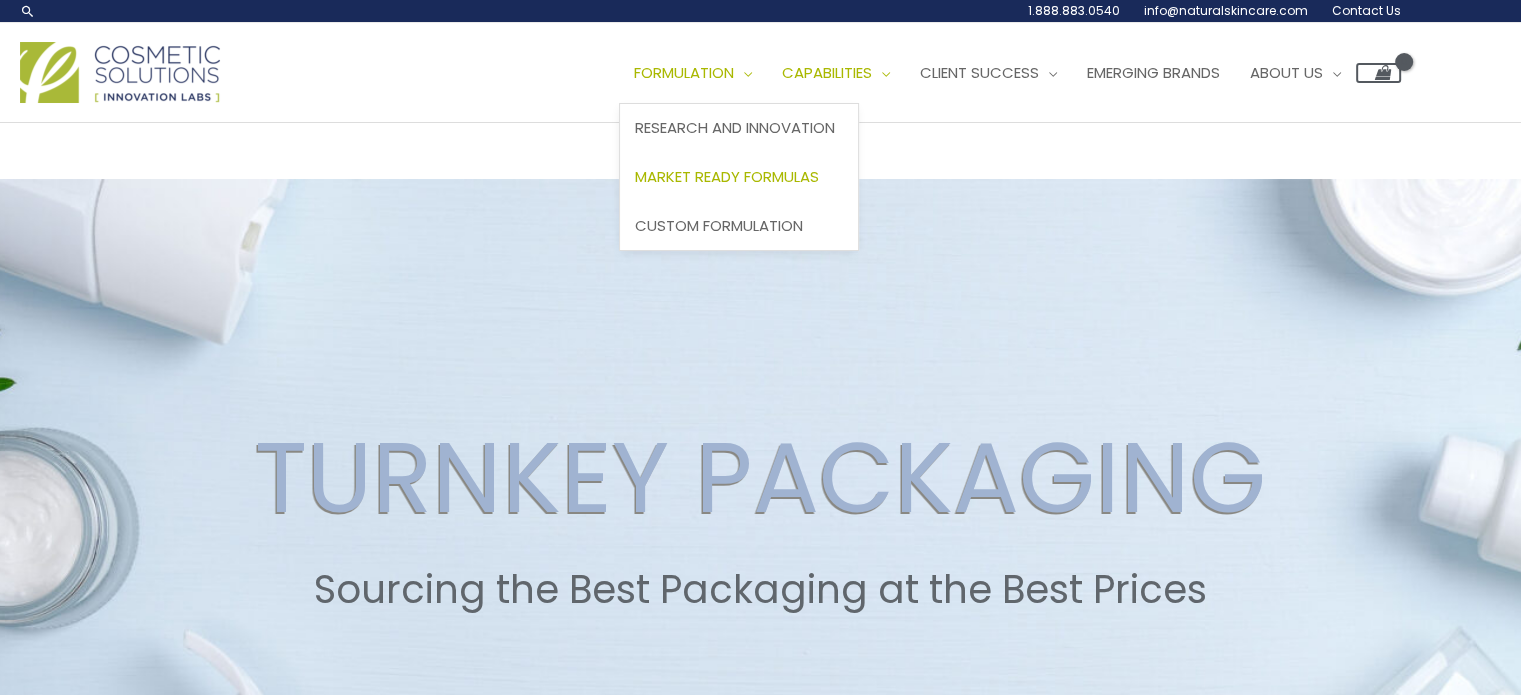 click on "Market Ready Formulas" at bounding box center [727, 176] 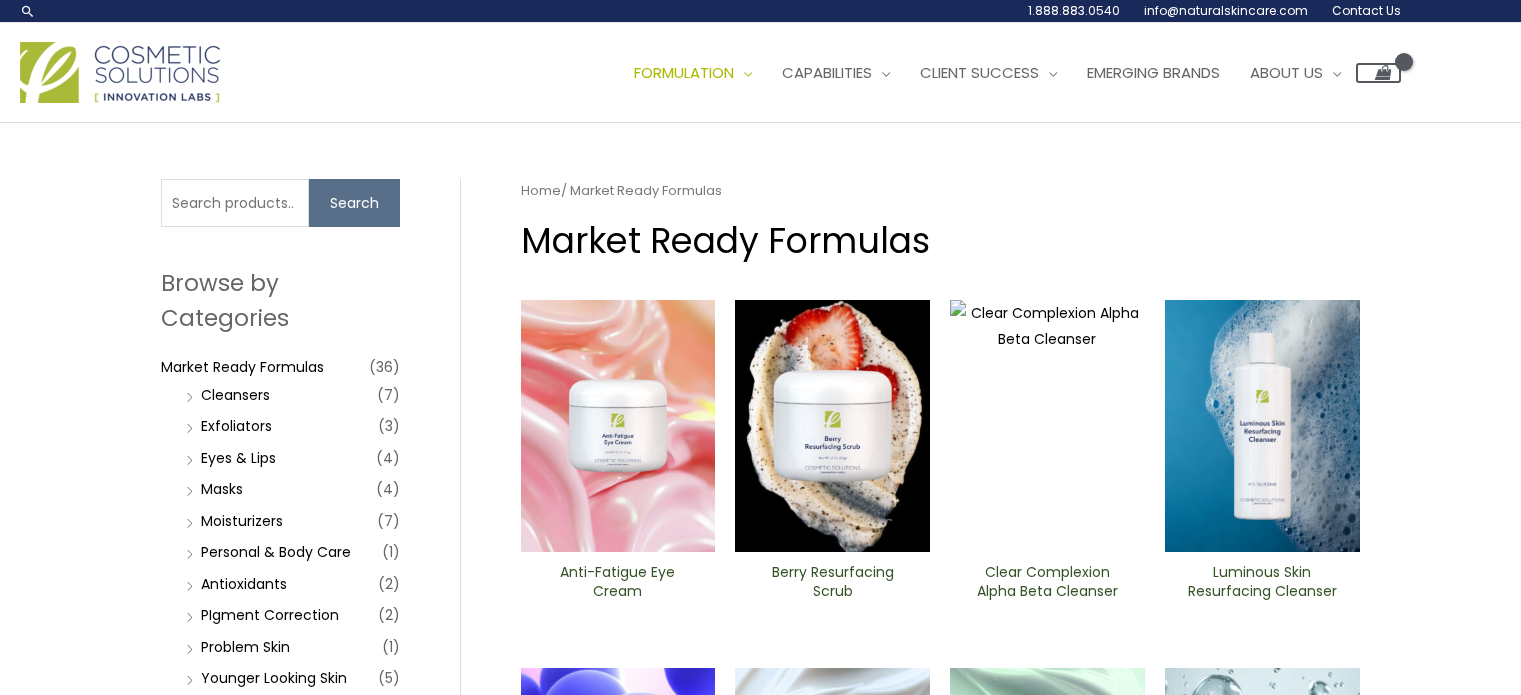 scroll, scrollTop: 40, scrollLeft: 0, axis: vertical 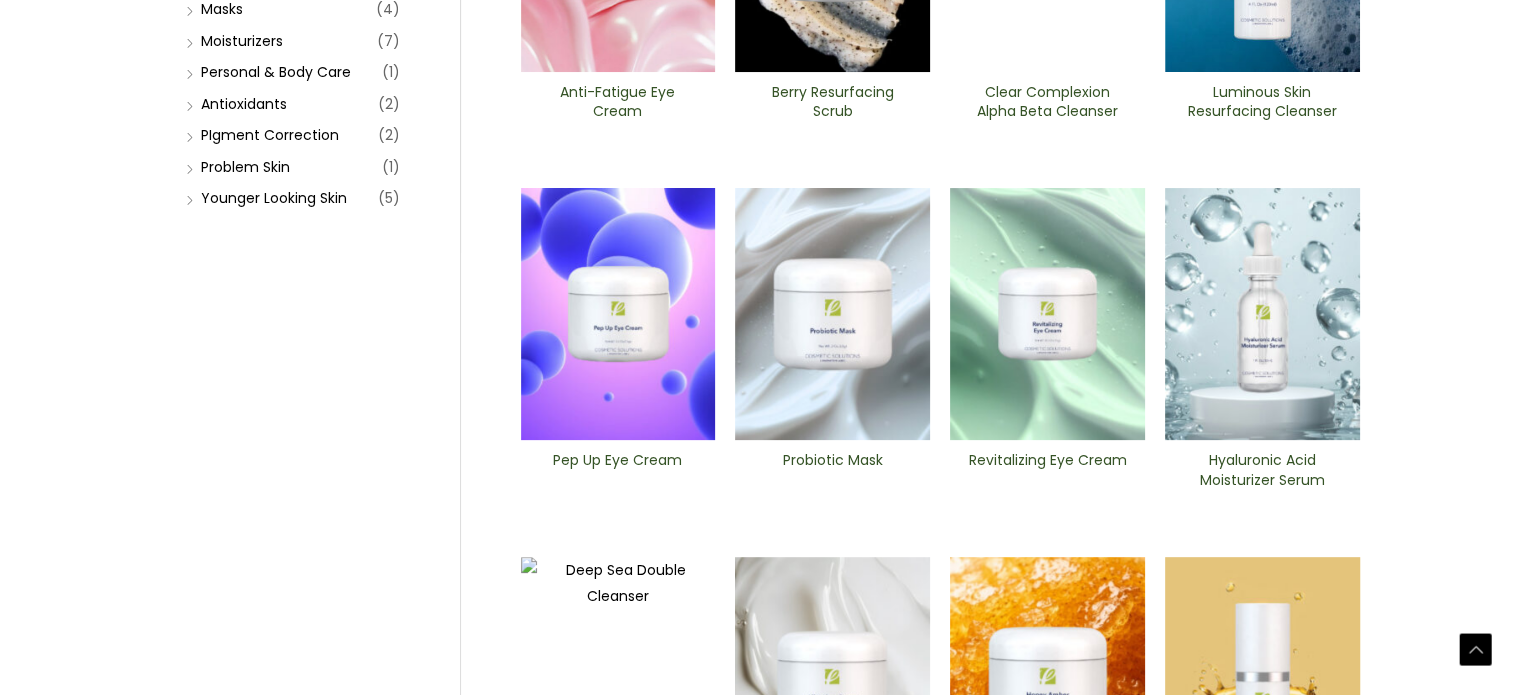 click at bounding box center [618, 314] 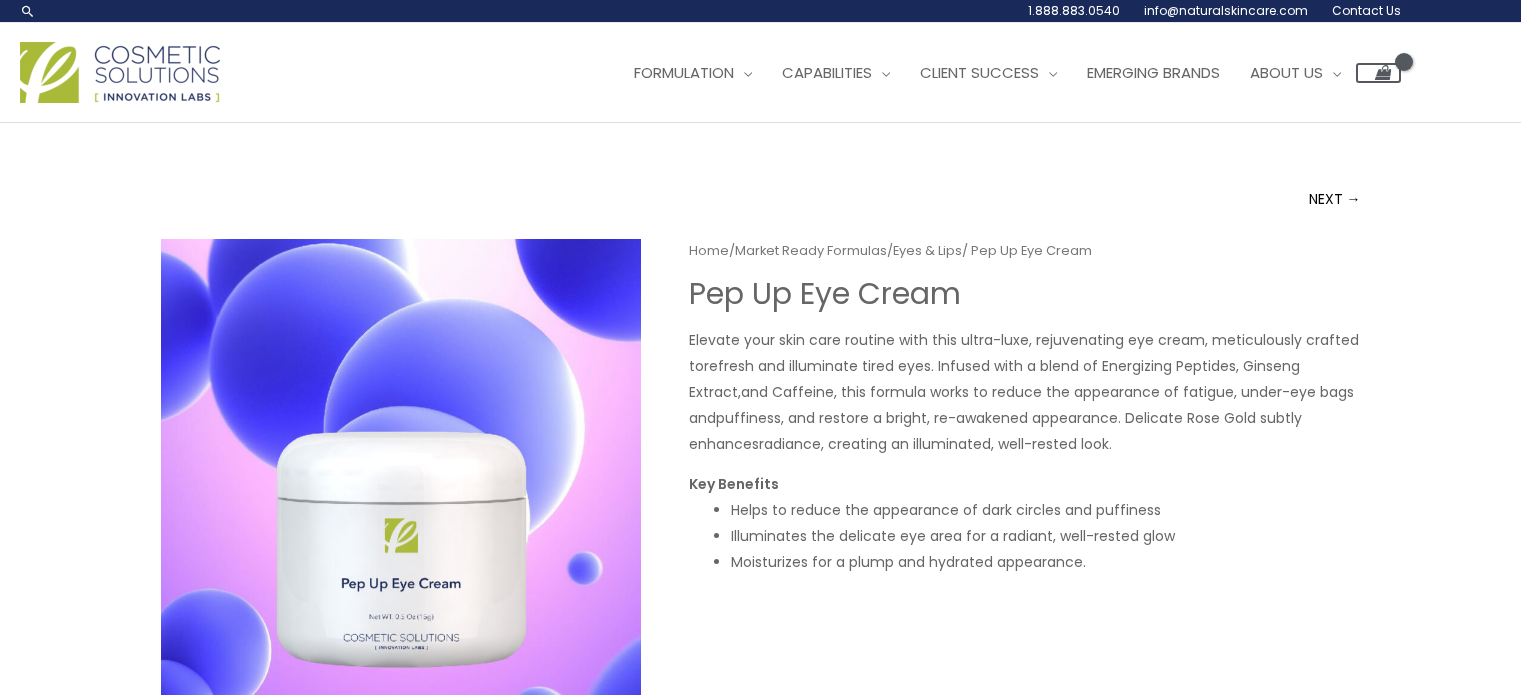 scroll, scrollTop: 0, scrollLeft: 0, axis: both 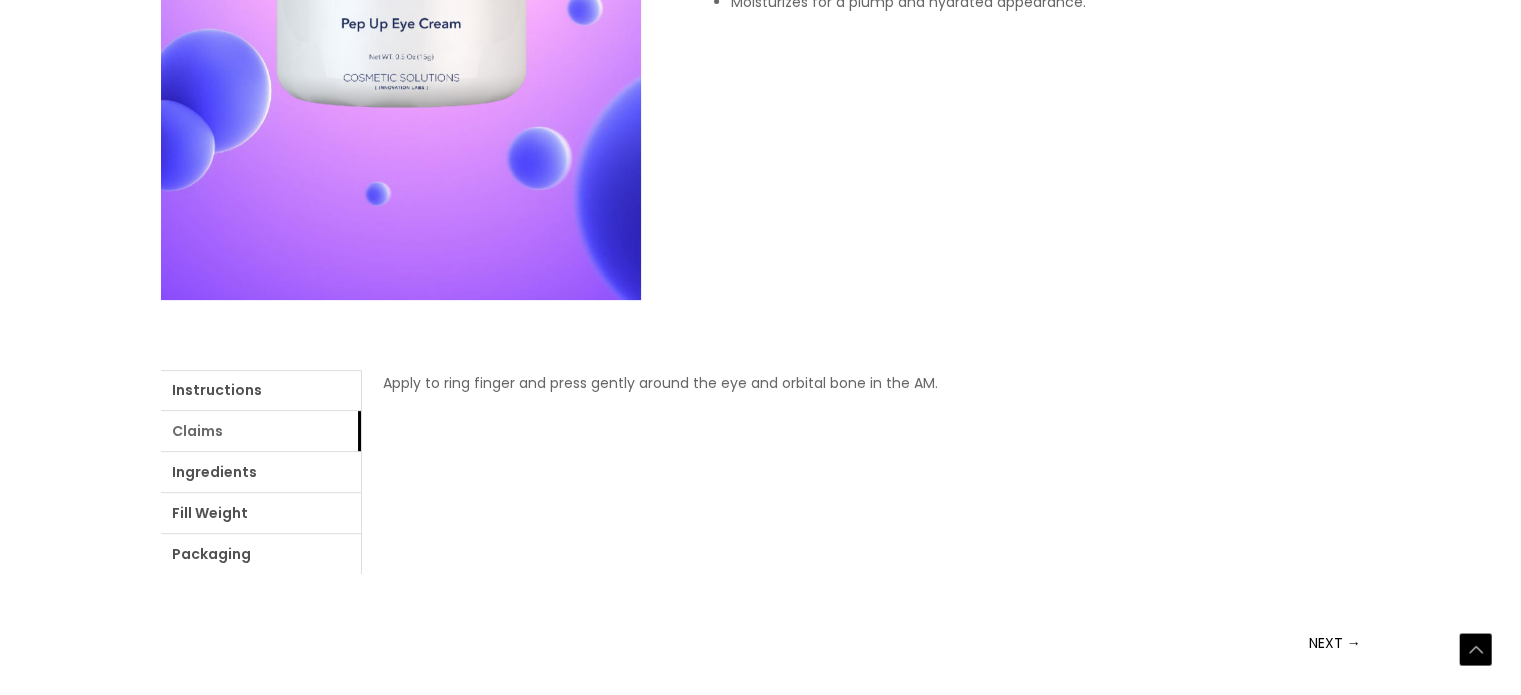 click on "Claims" at bounding box center (261, 431) 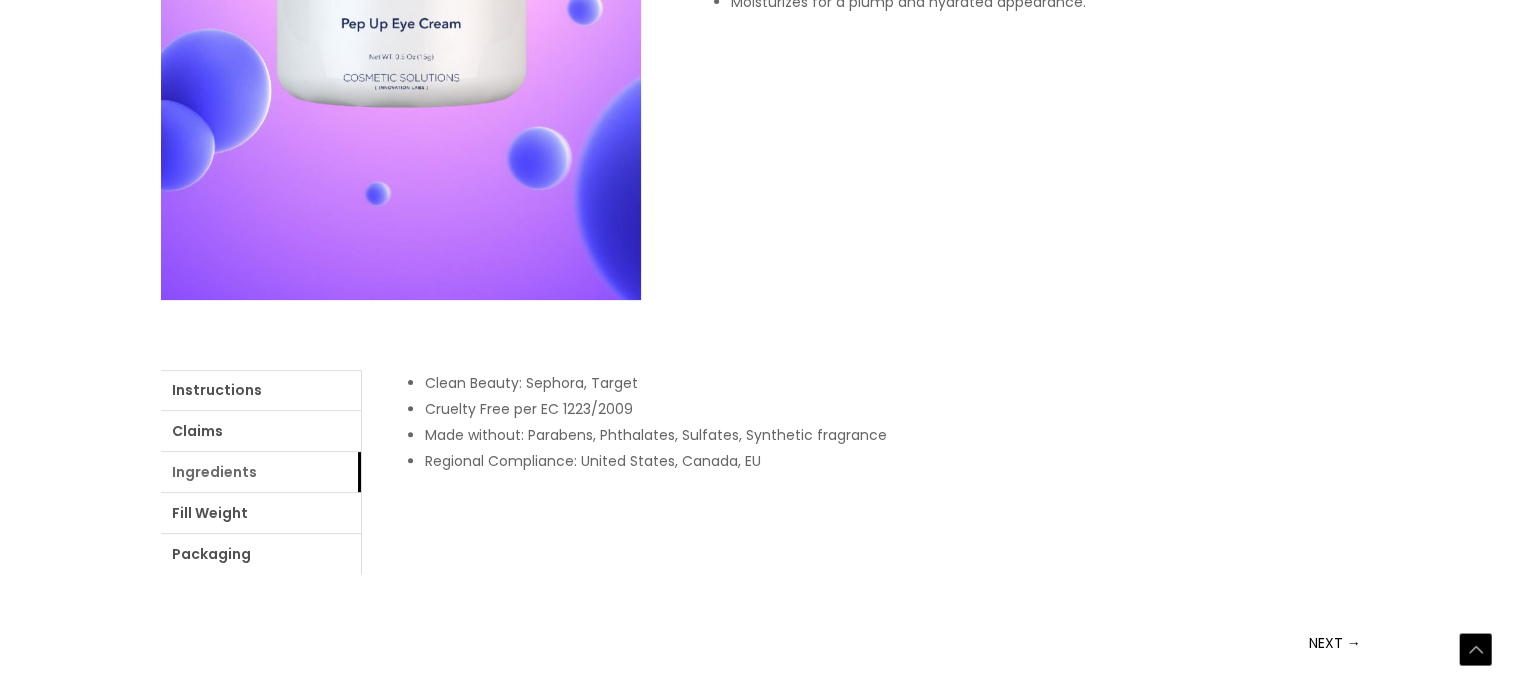 click on "Ingredients" at bounding box center [261, 472] 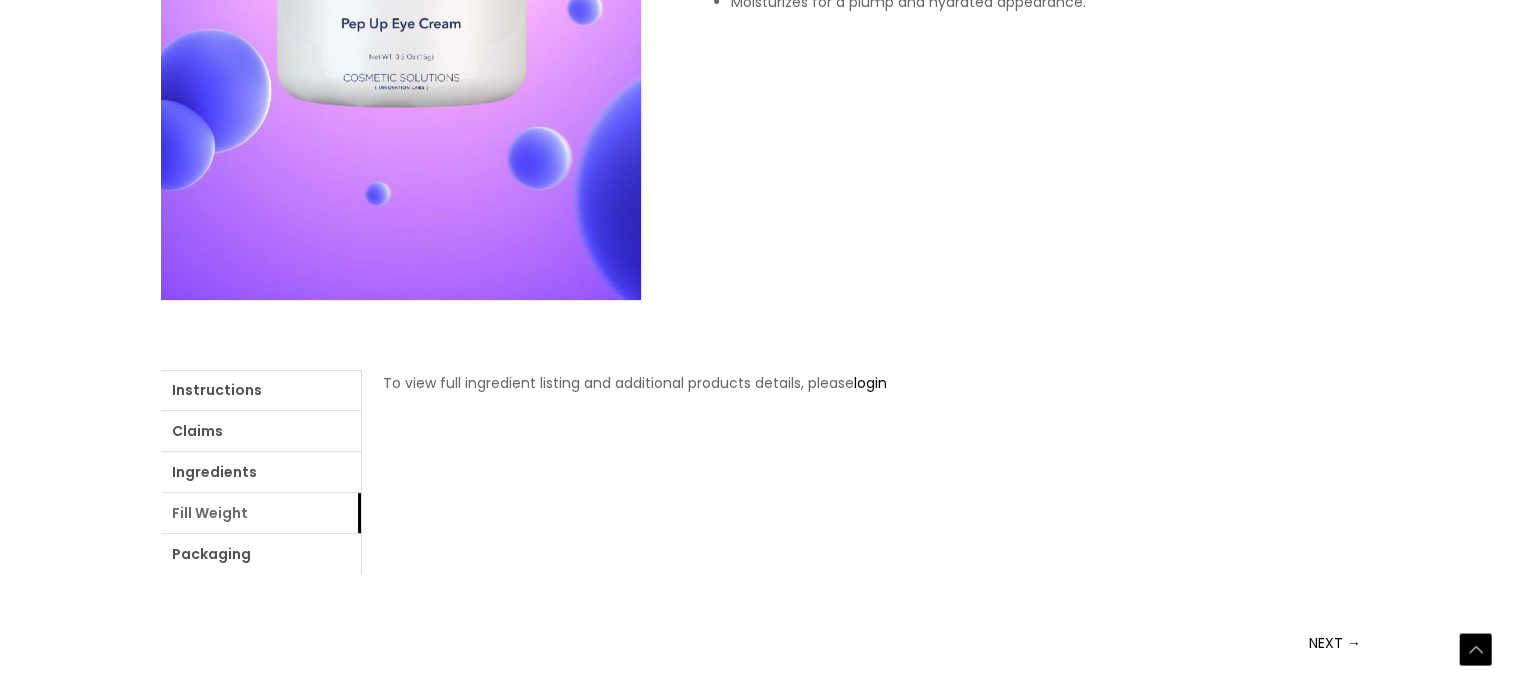 click on "Fill Weight" at bounding box center (261, 513) 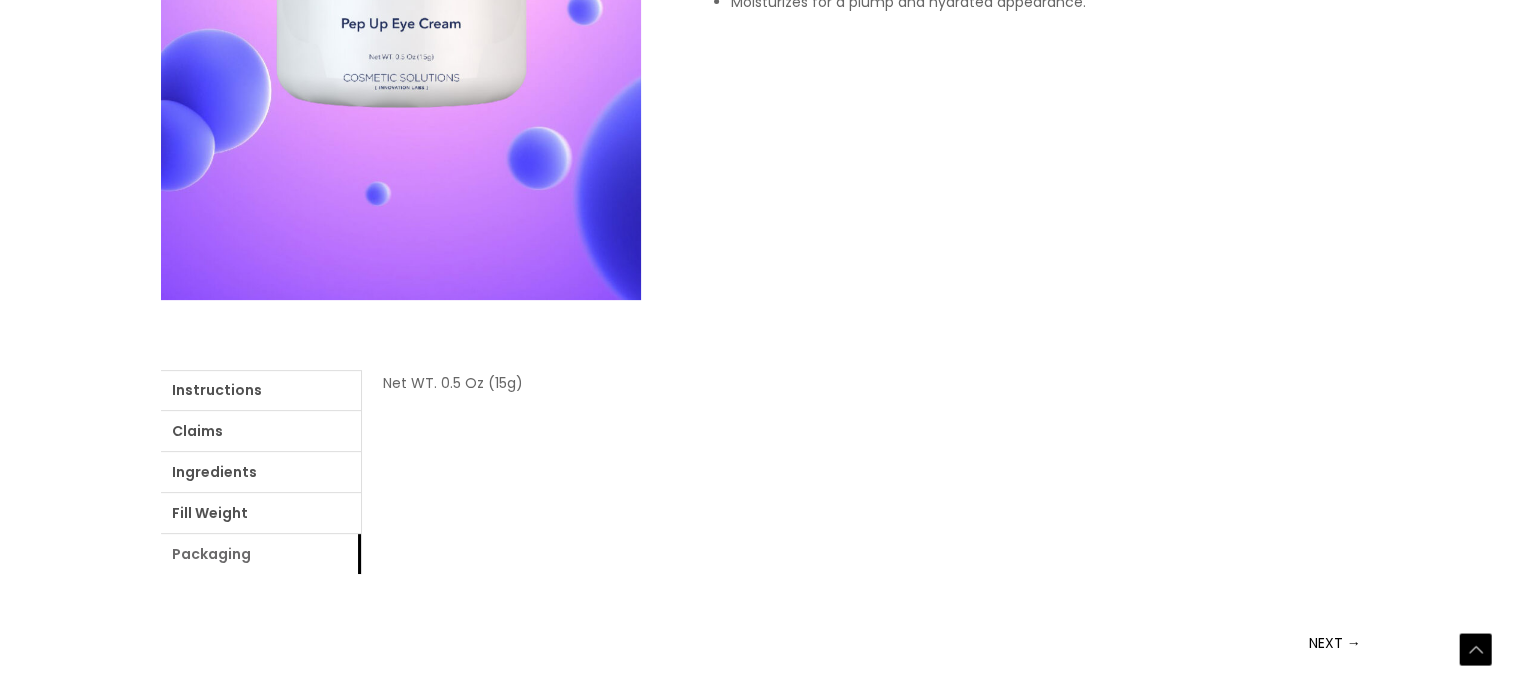 click on "Packaging" at bounding box center [261, 554] 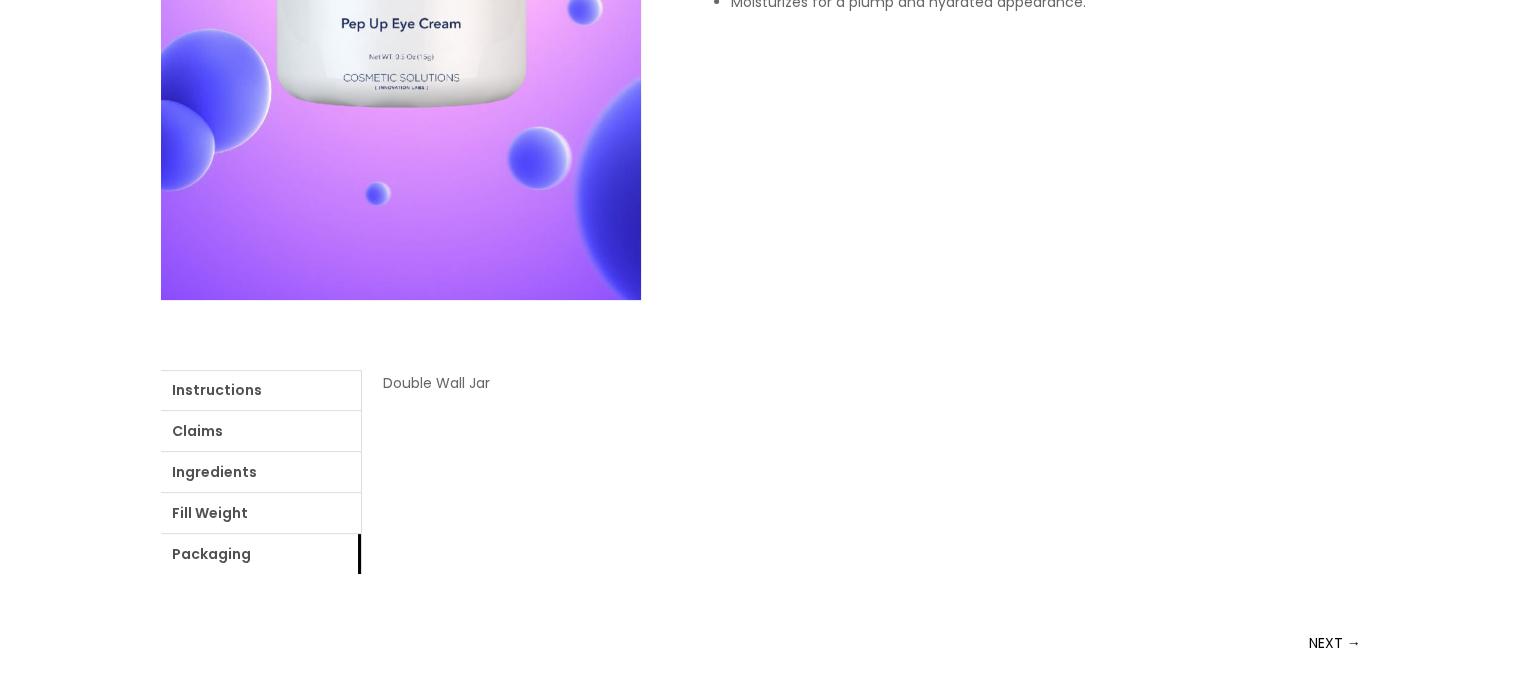 scroll, scrollTop: 0, scrollLeft: 0, axis: both 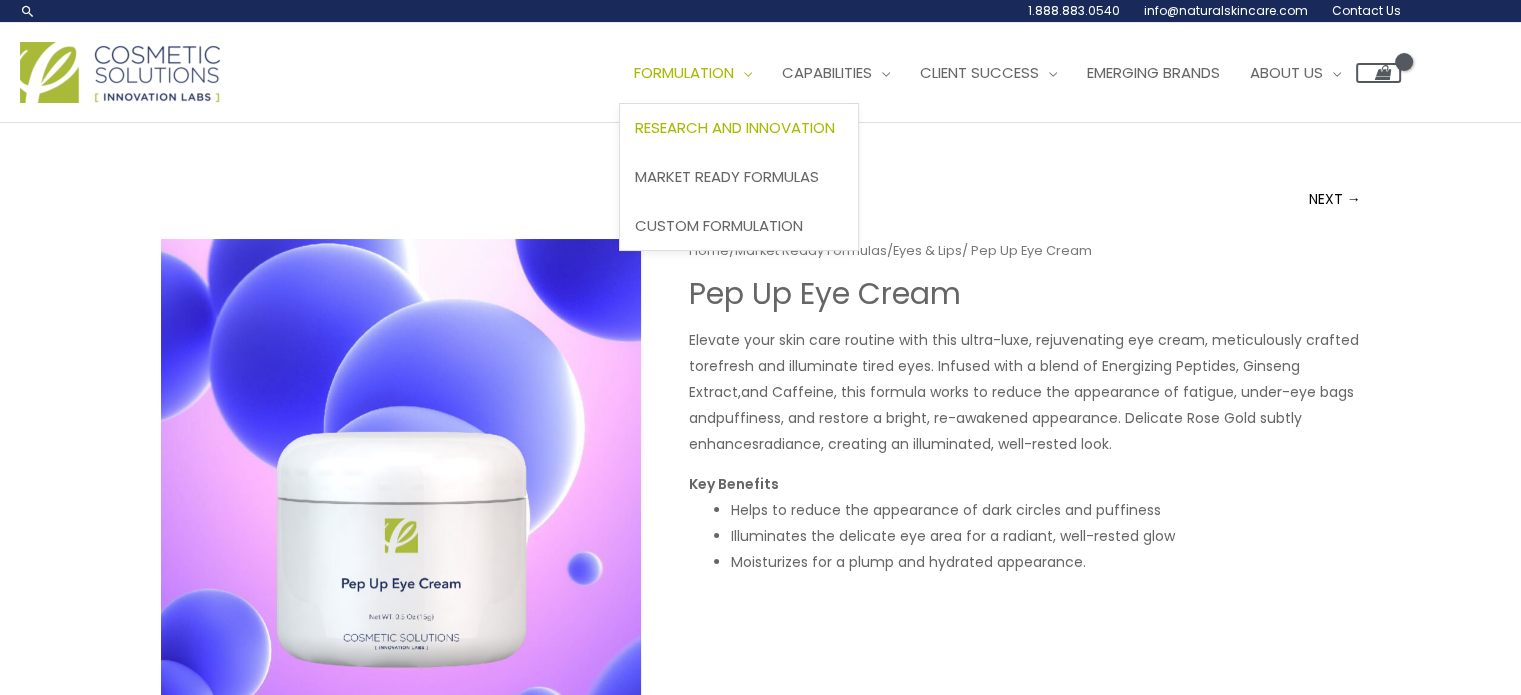 click on "Research and Innovation" at bounding box center (735, 127) 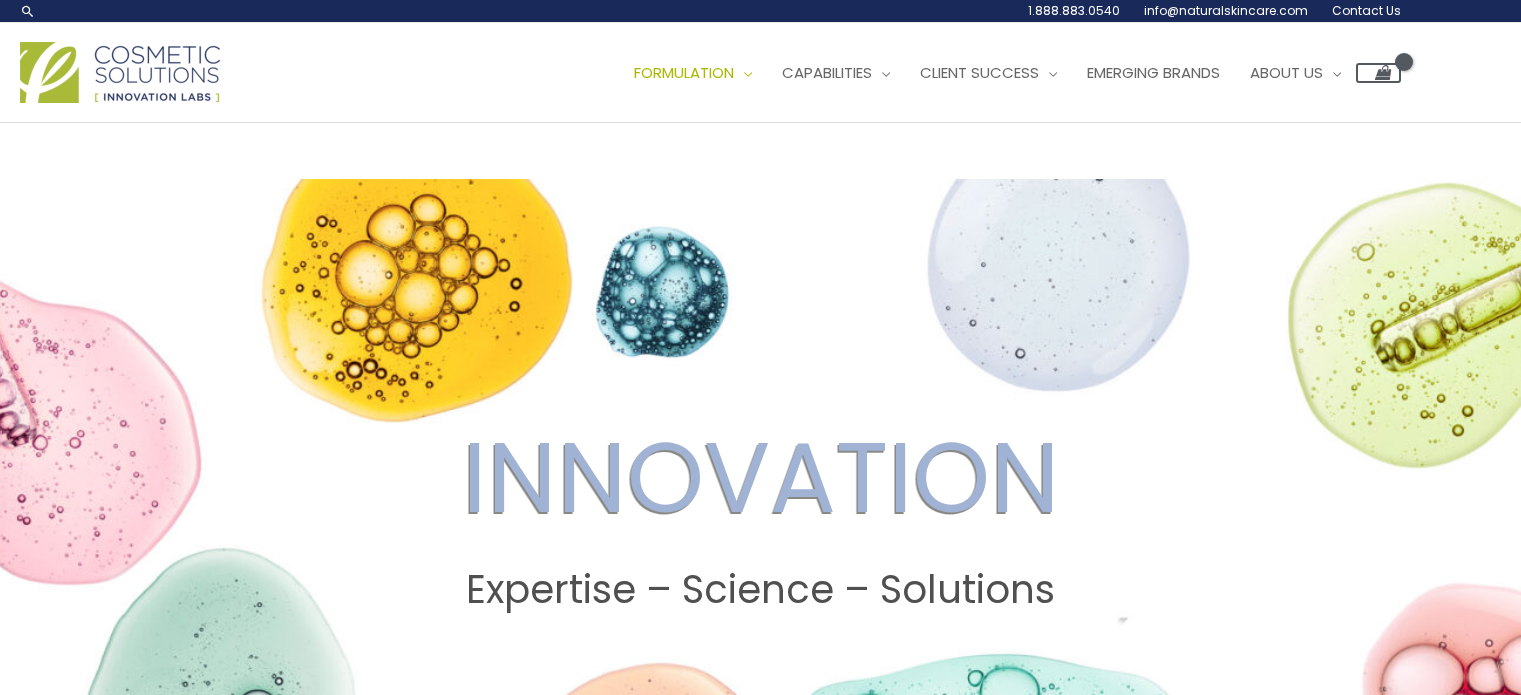scroll, scrollTop: 0, scrollLeft: 0, axis: both 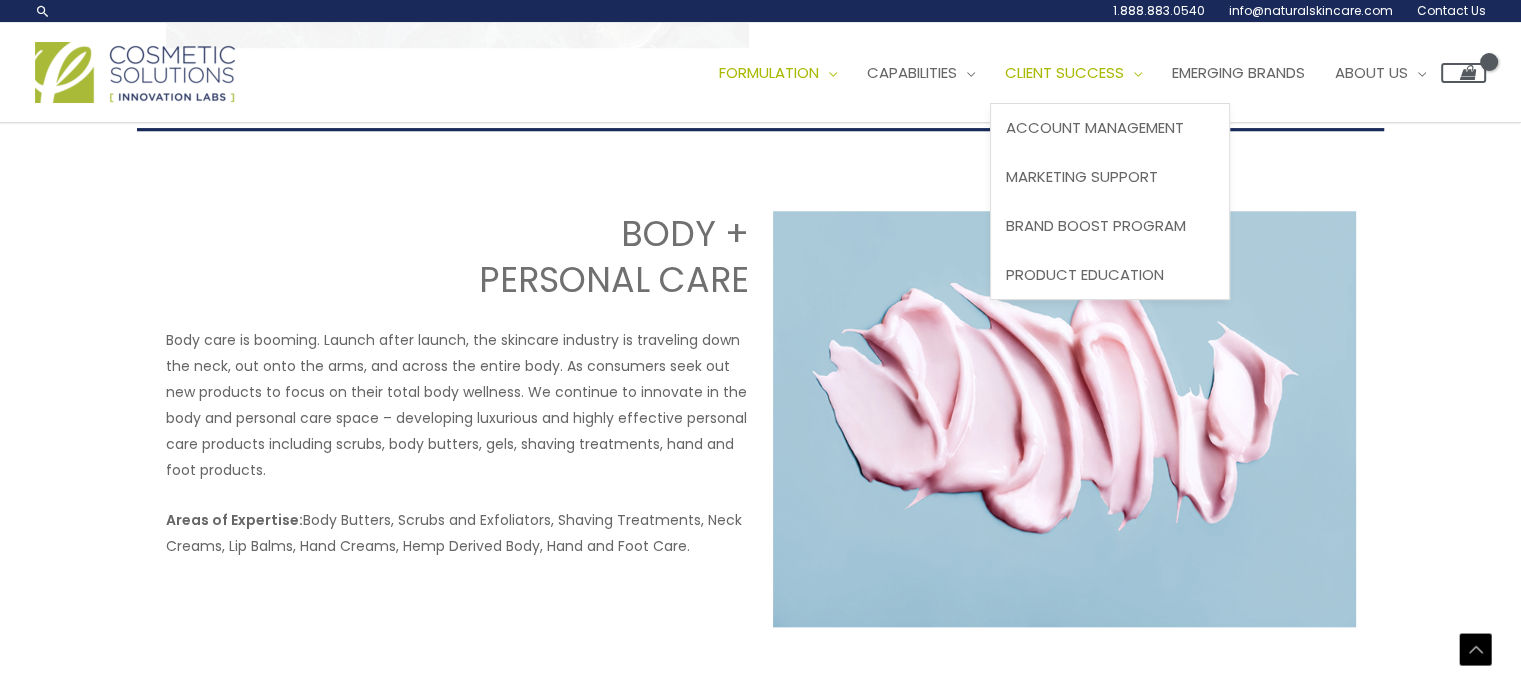click on "Client Success" at bounding box center [1064, 72] 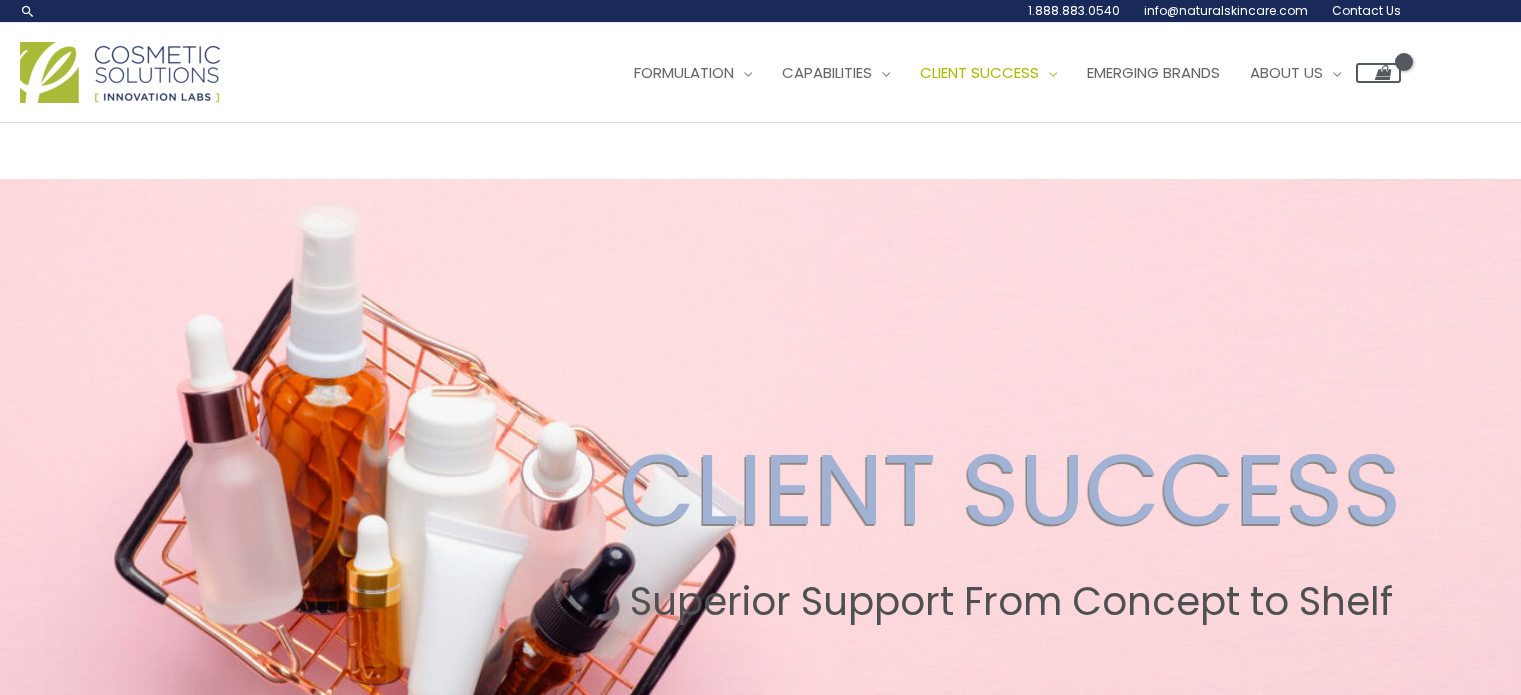 scroll, scrollTop: 0, scrollLeft: 0, axis: both 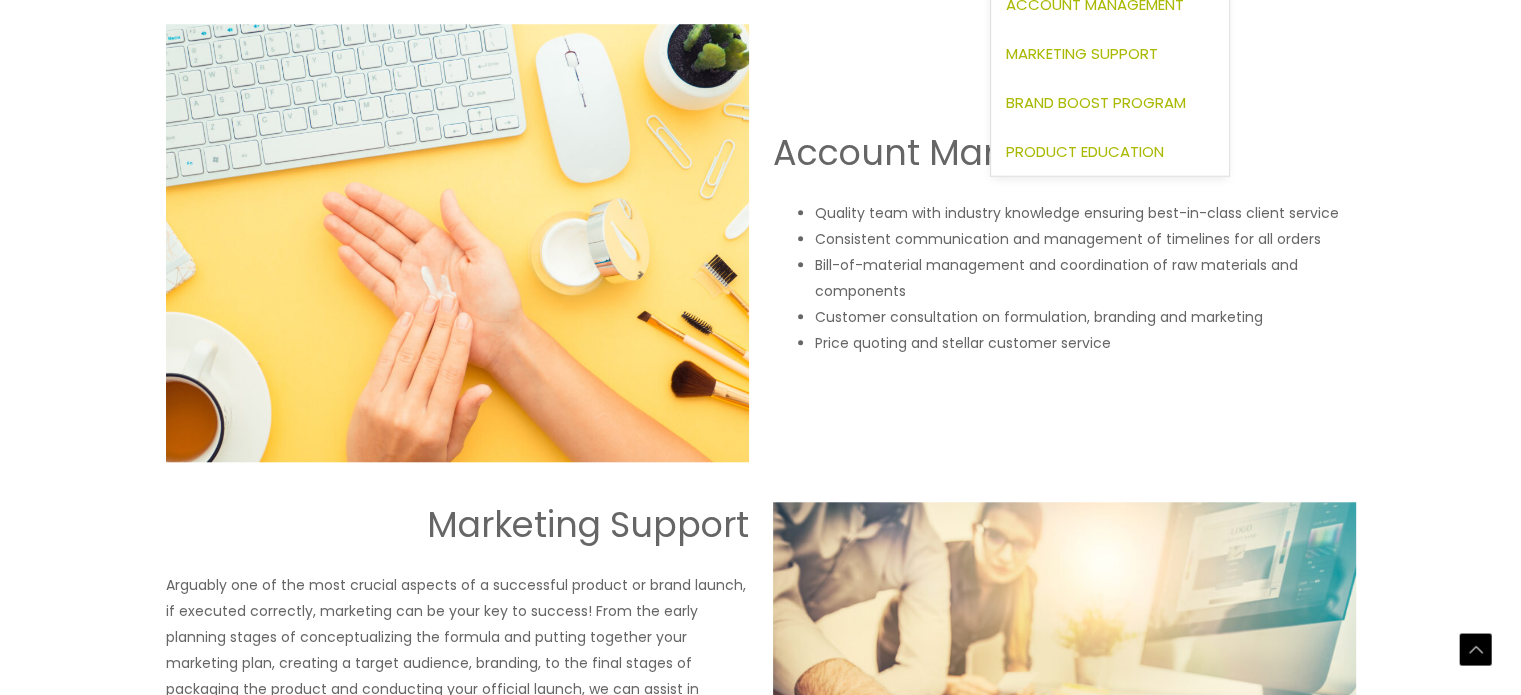 click on "Product Education" at bounding box center (1085, 150) 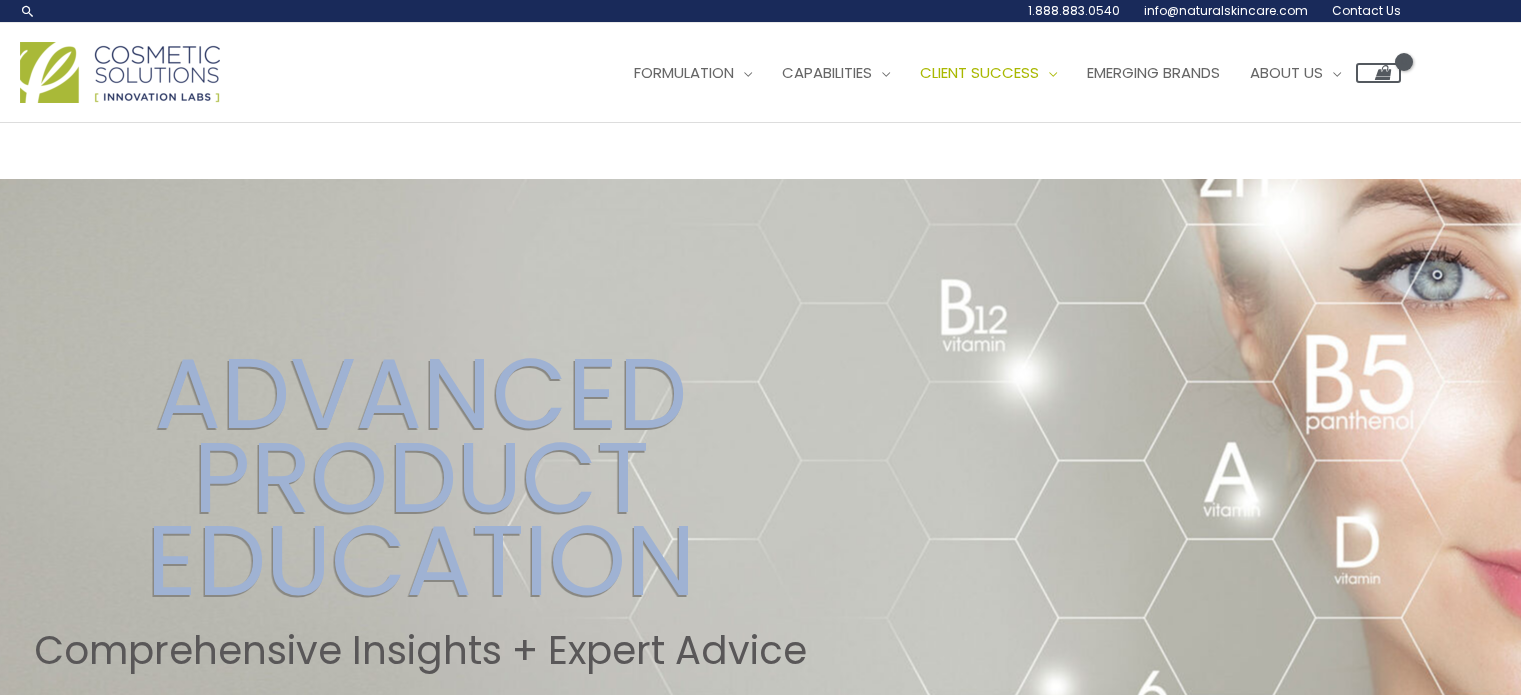 scroll, scrollTop: 389, scrollLeft: 0, axis: vertical 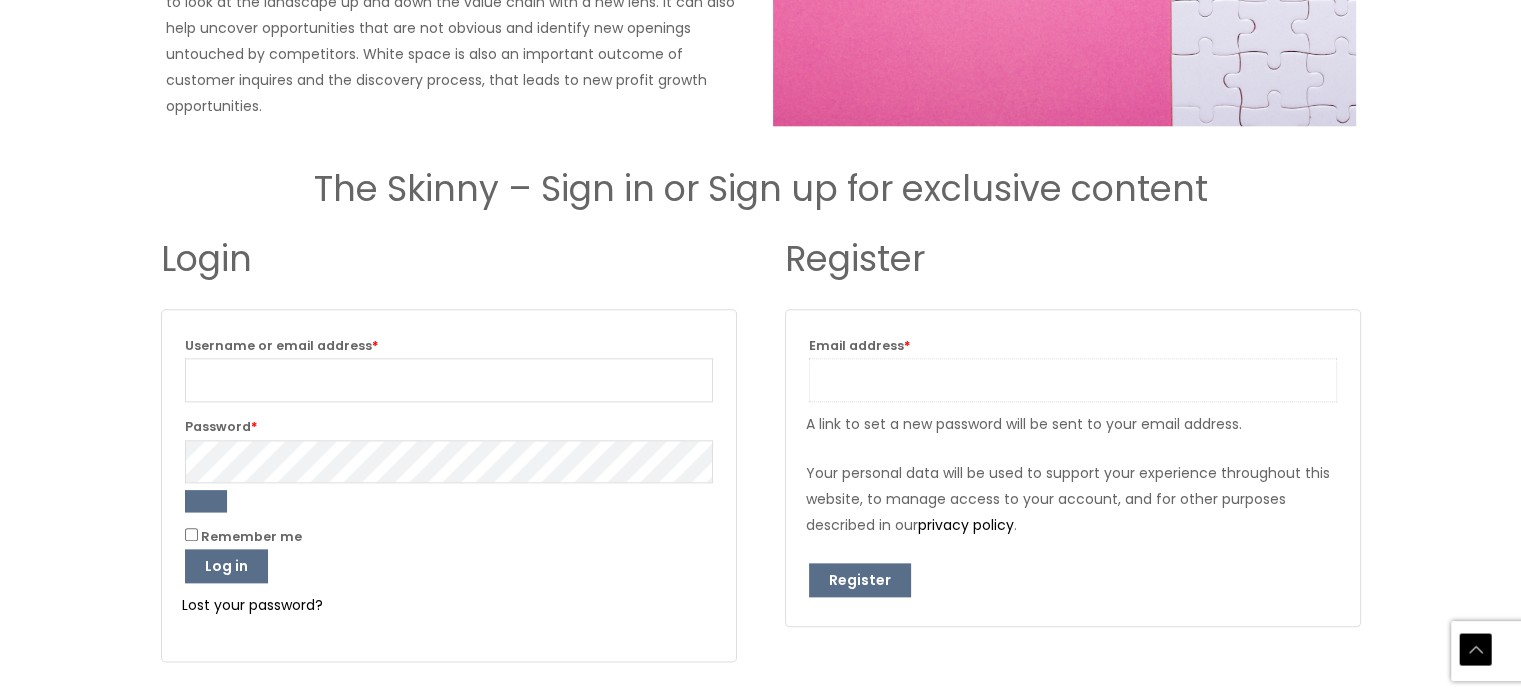 click on "Email address  * Required" at bounding box center [1073, 380] 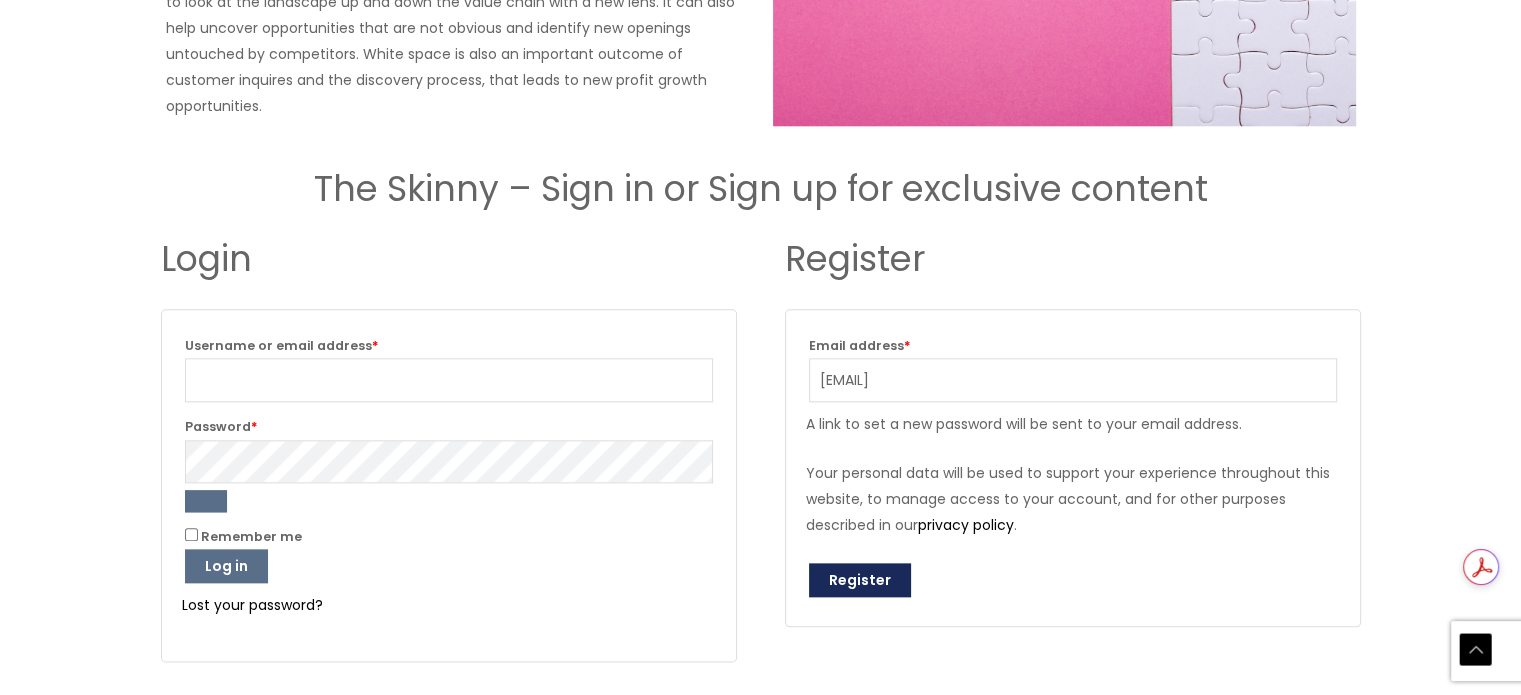 click on "Register" at bounding box center [860, 580] 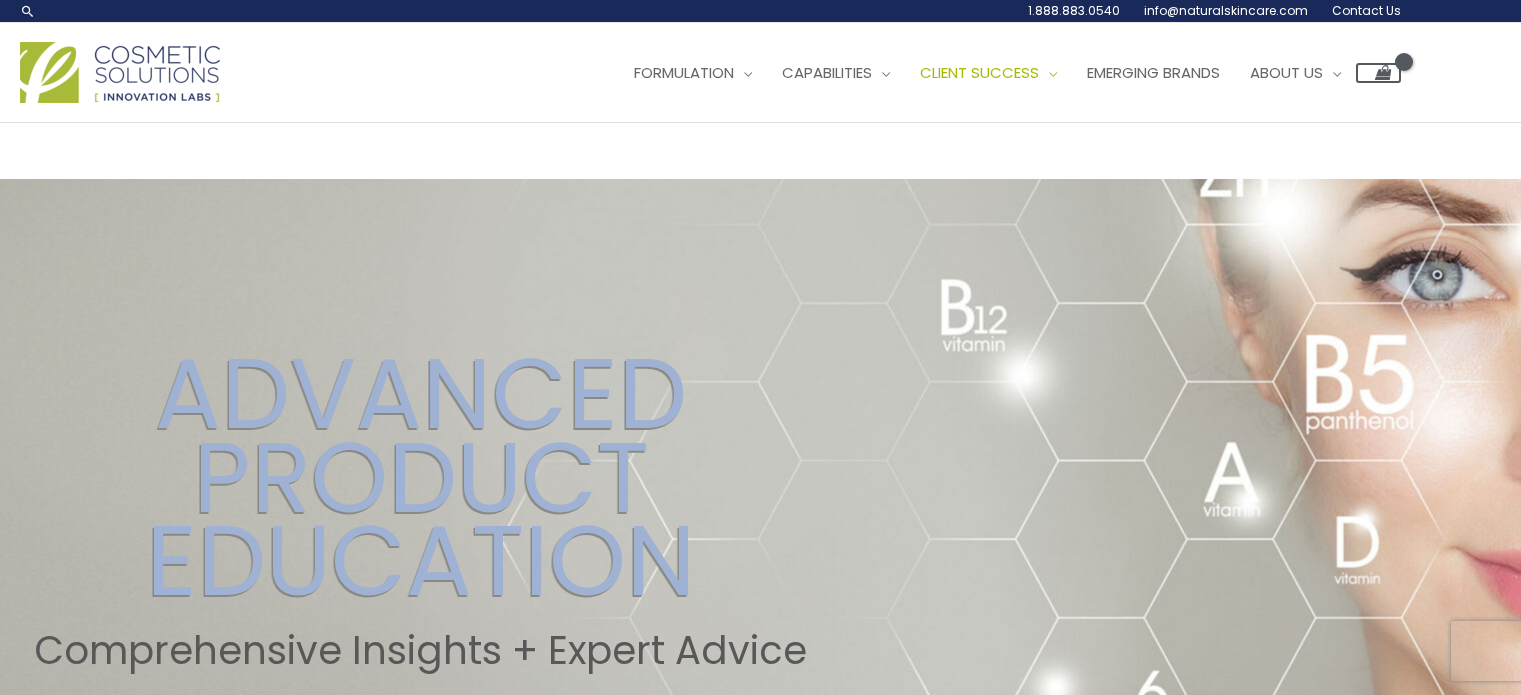 scroll, scrollTop: 0, scrollLeft: 0, axis: both 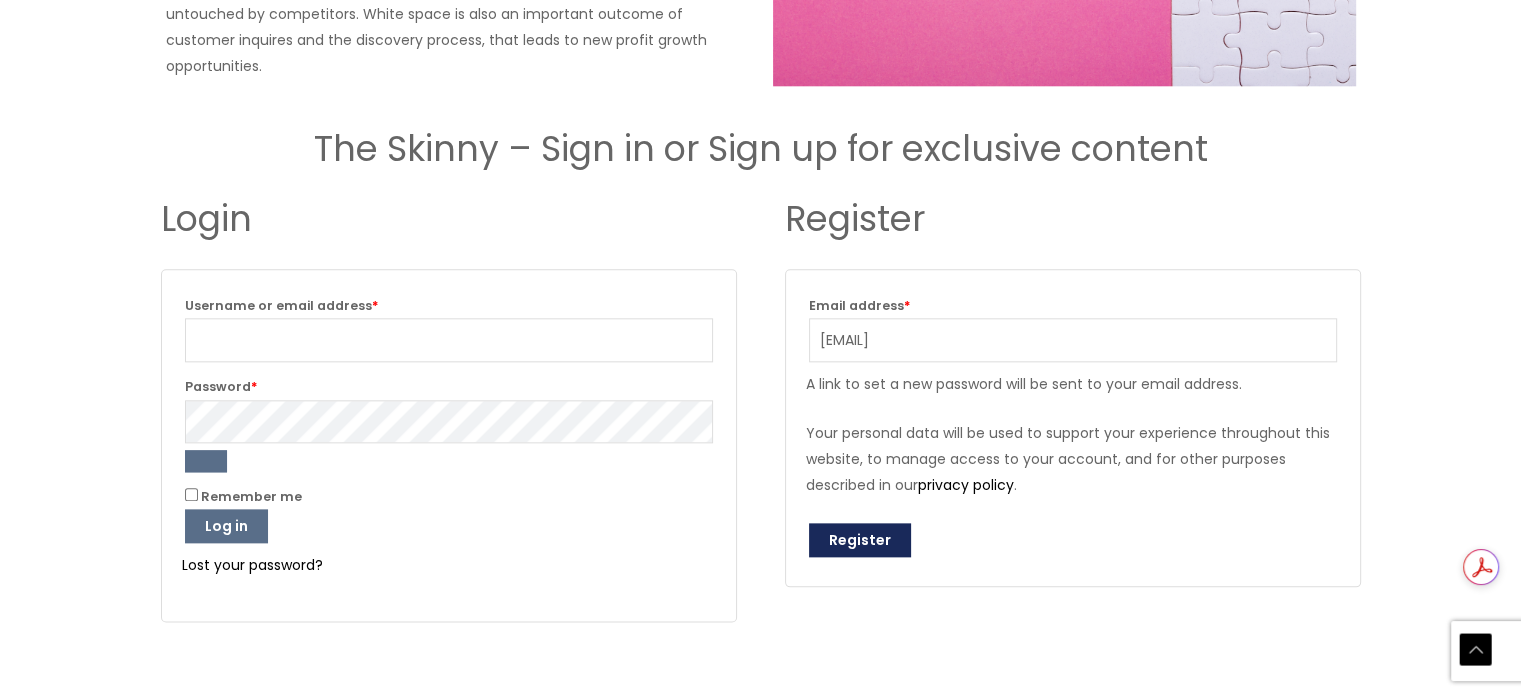 click on "Register" at bounding box center (860, 540) 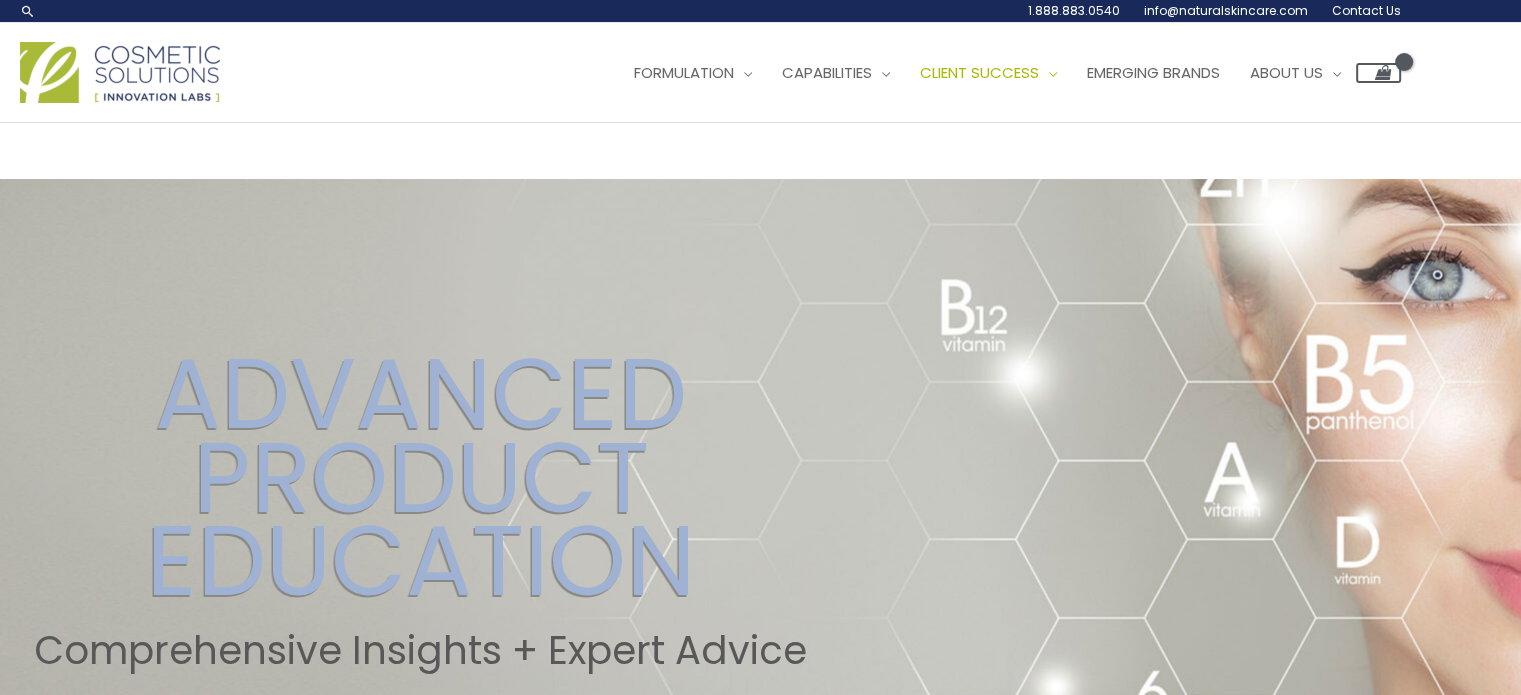 scroll, scrollTop: 40, scrollLeft: 0, axis: vertical 